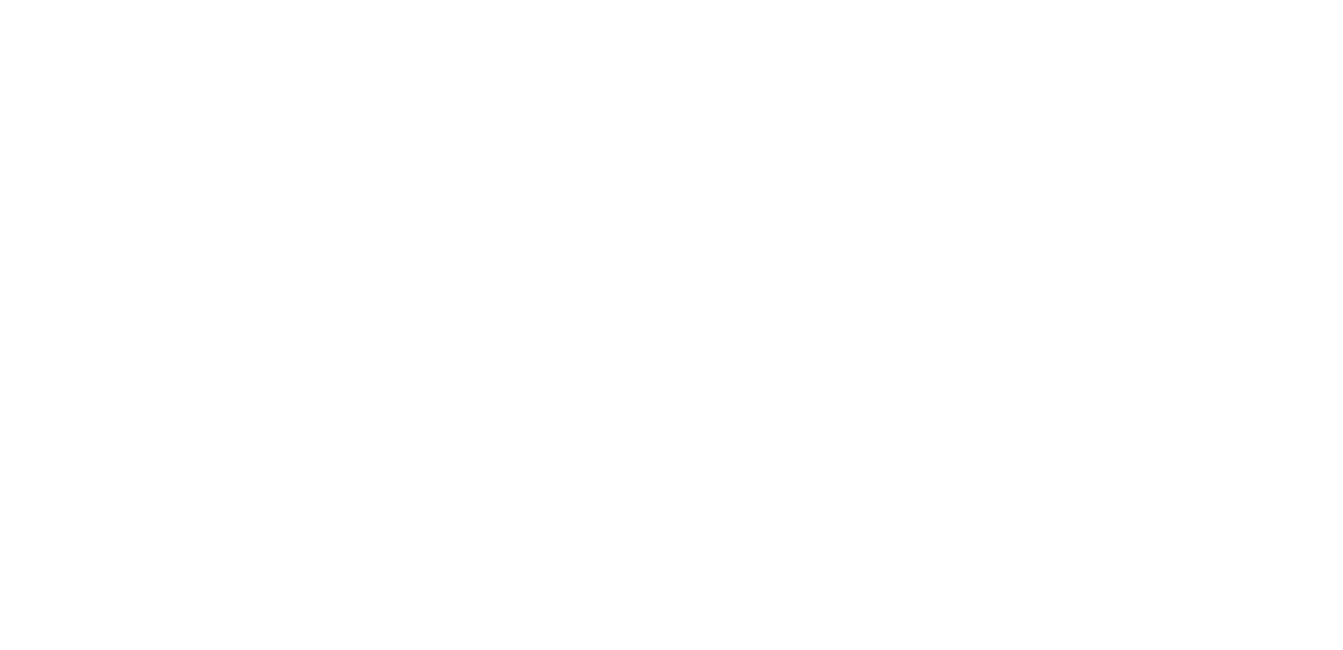 scroll, scrollTop: 0, scrollLeft: 0, axis: both 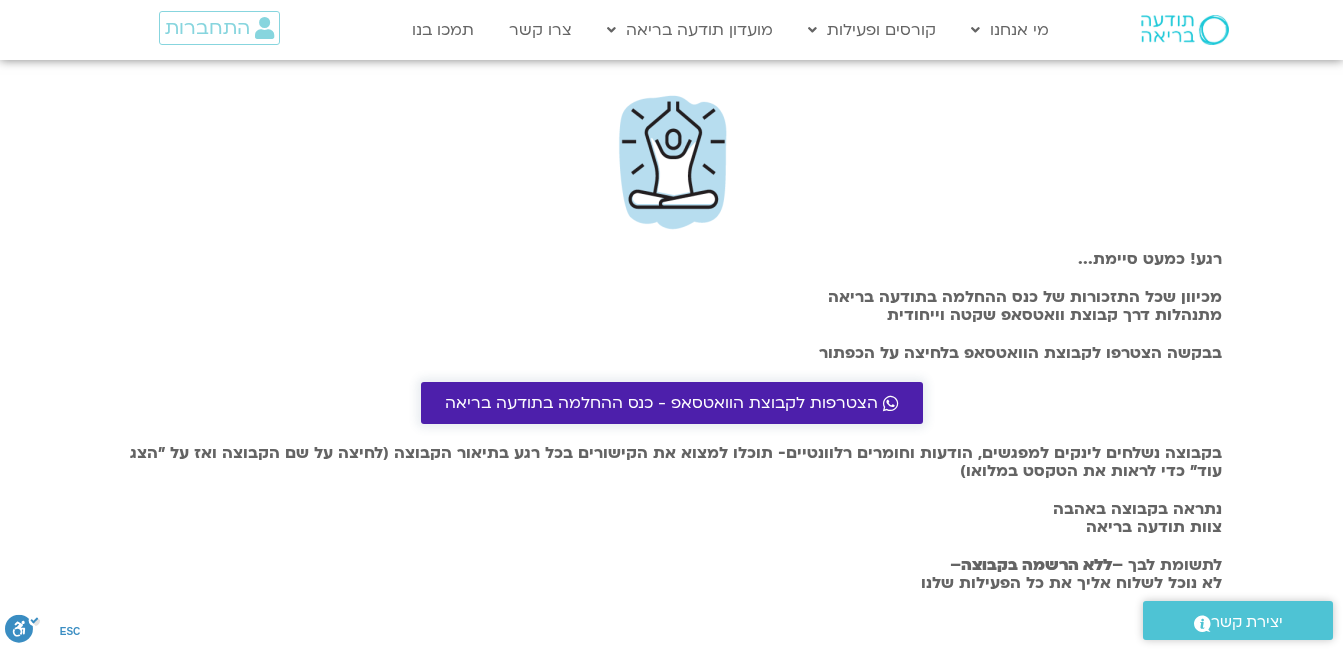 click on "הצטרפות לקבוצת הוואטסאפ - כנס ההחלמה בתודעה בריאה" at bounding box center (661, 403) 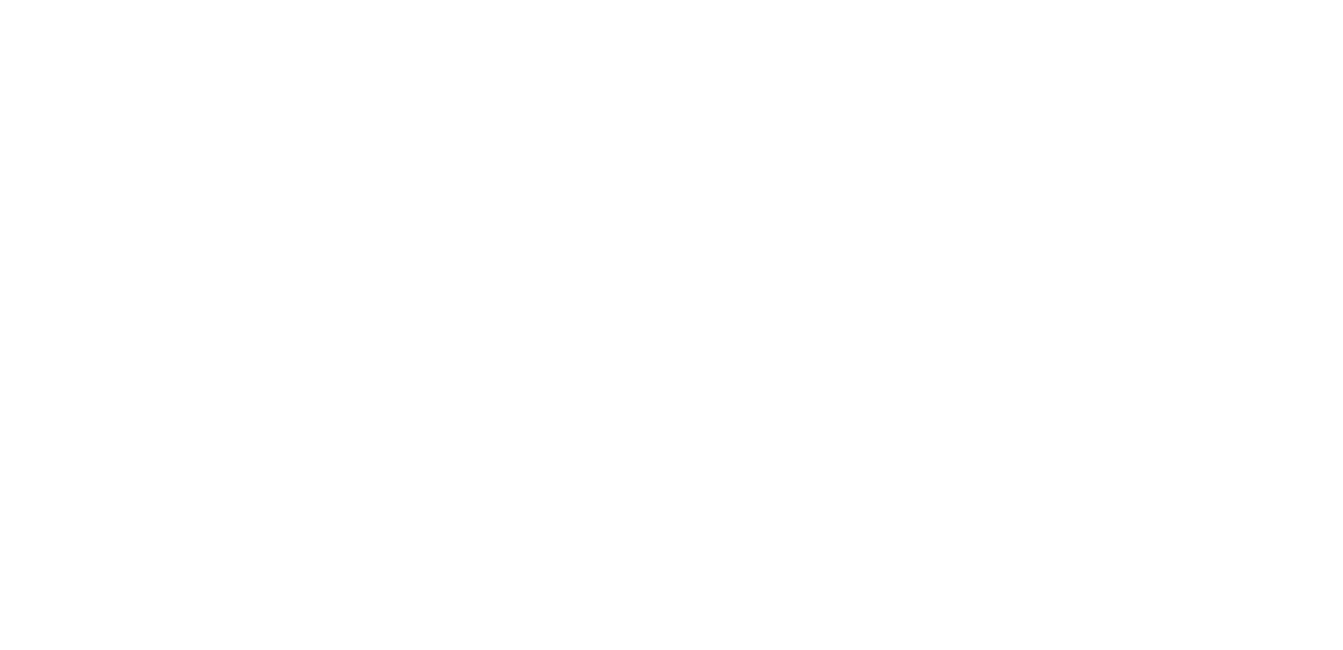 scroll, scrollTop: 0, scrollLeft: 0, axis: both 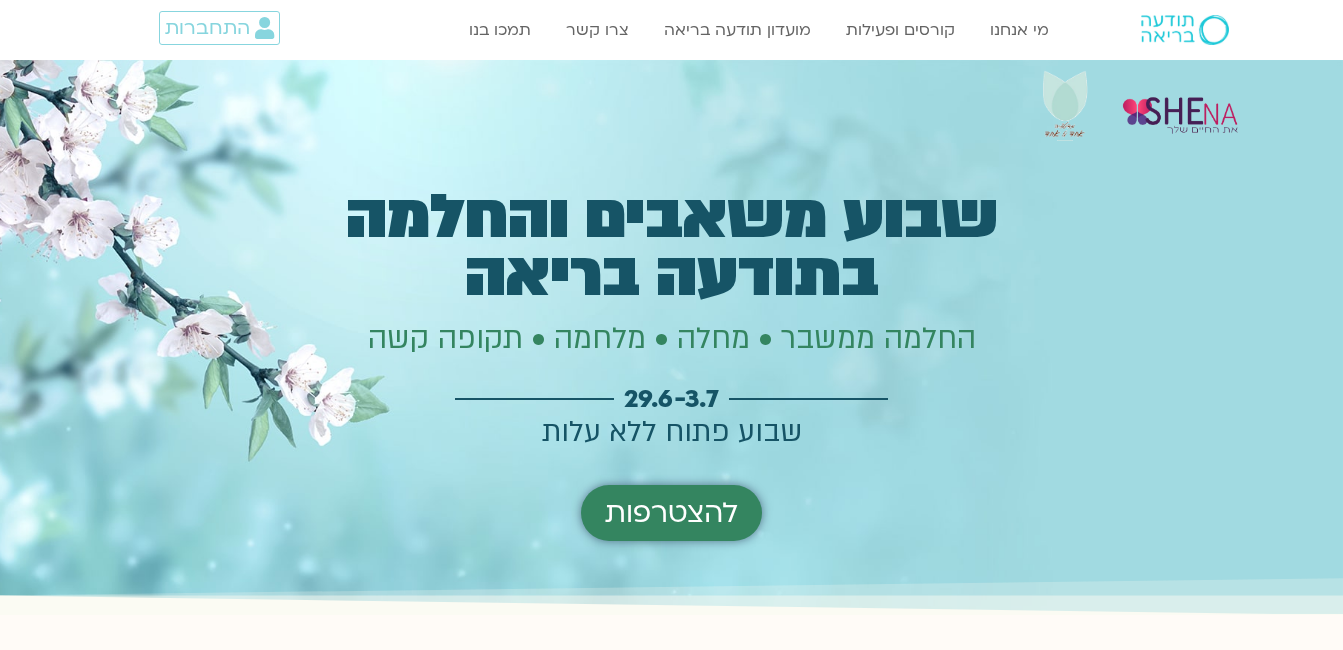 click on "להצטרפות" at bounding box center (671, 513) 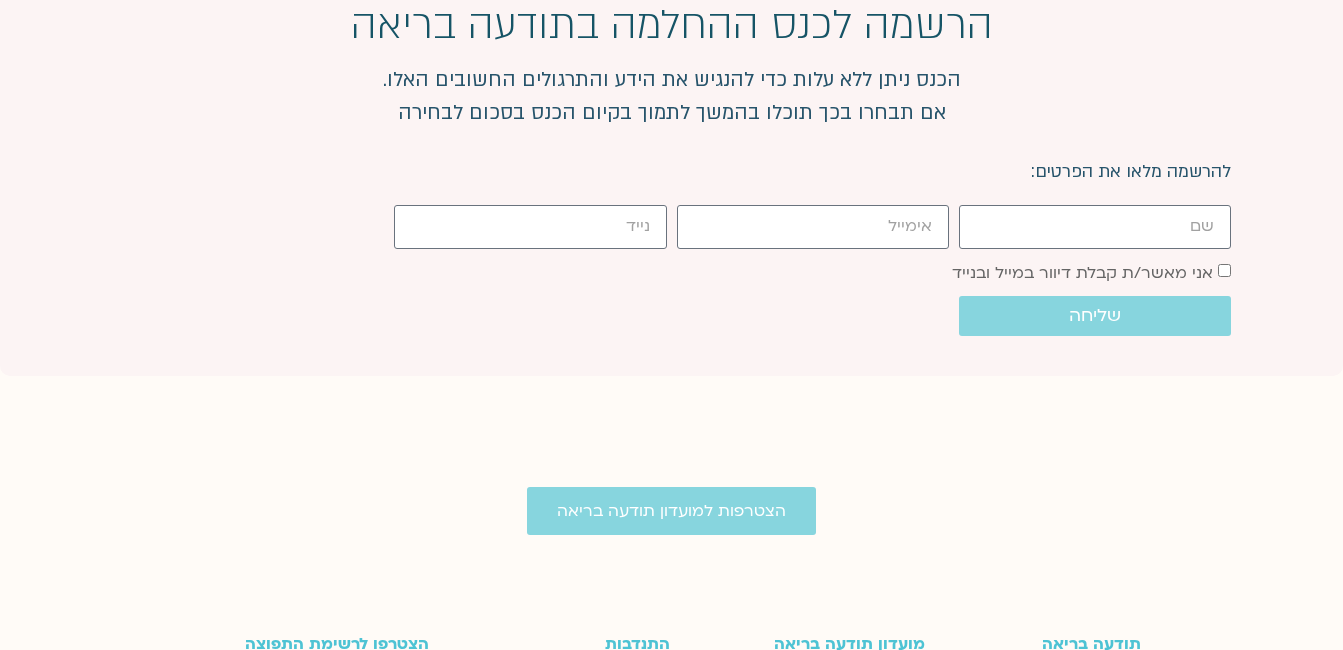 scroll, scrollTop: 5096, scrollLeft: 0, axis: vertical 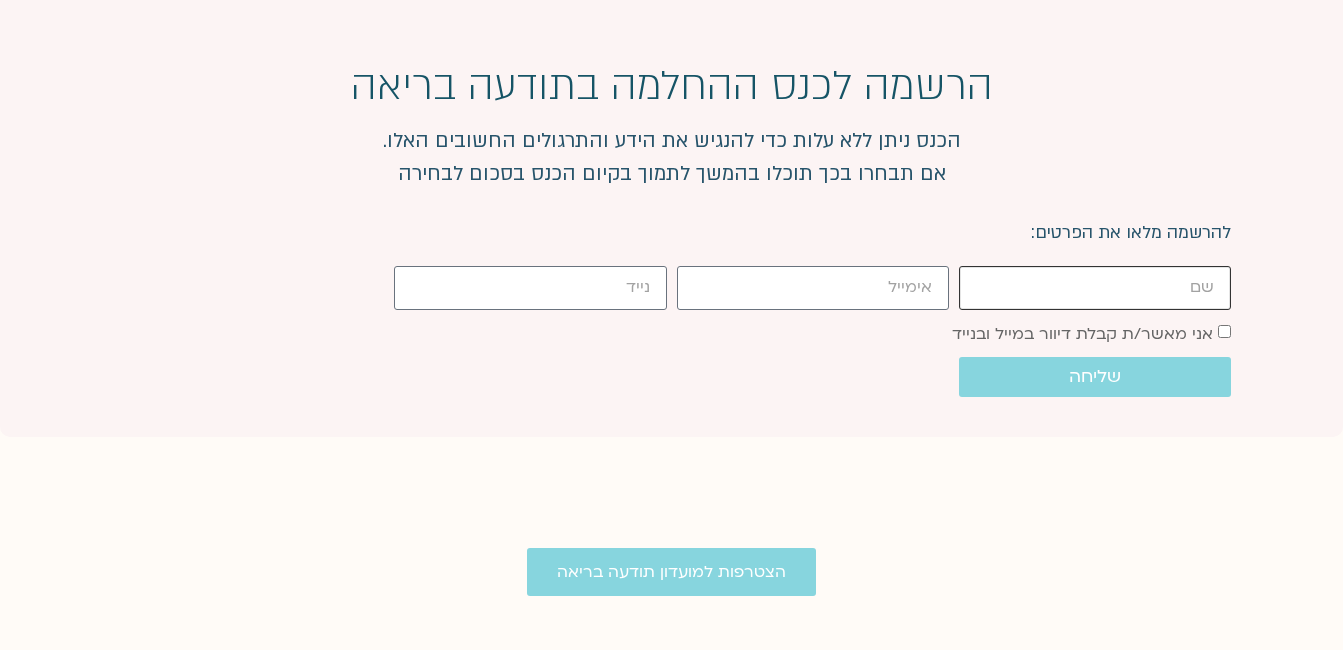 click on "[FIRST]" at bounding box center (1095, 287) 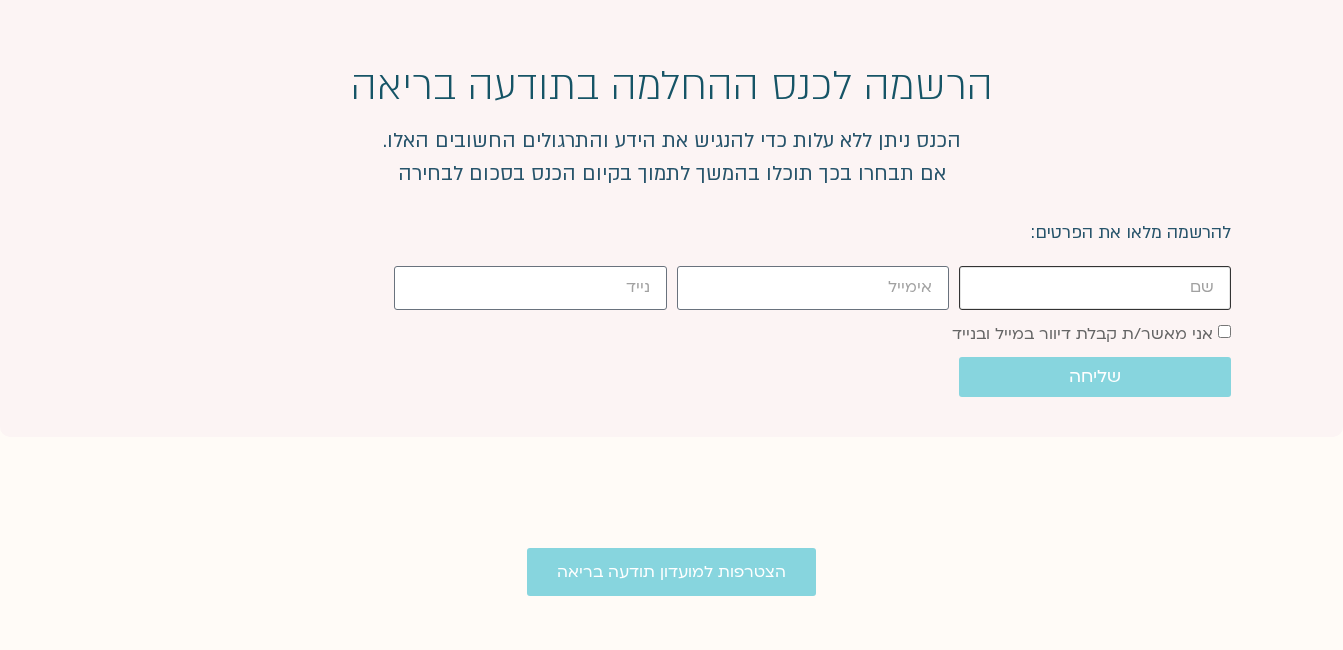 type on "לאה" 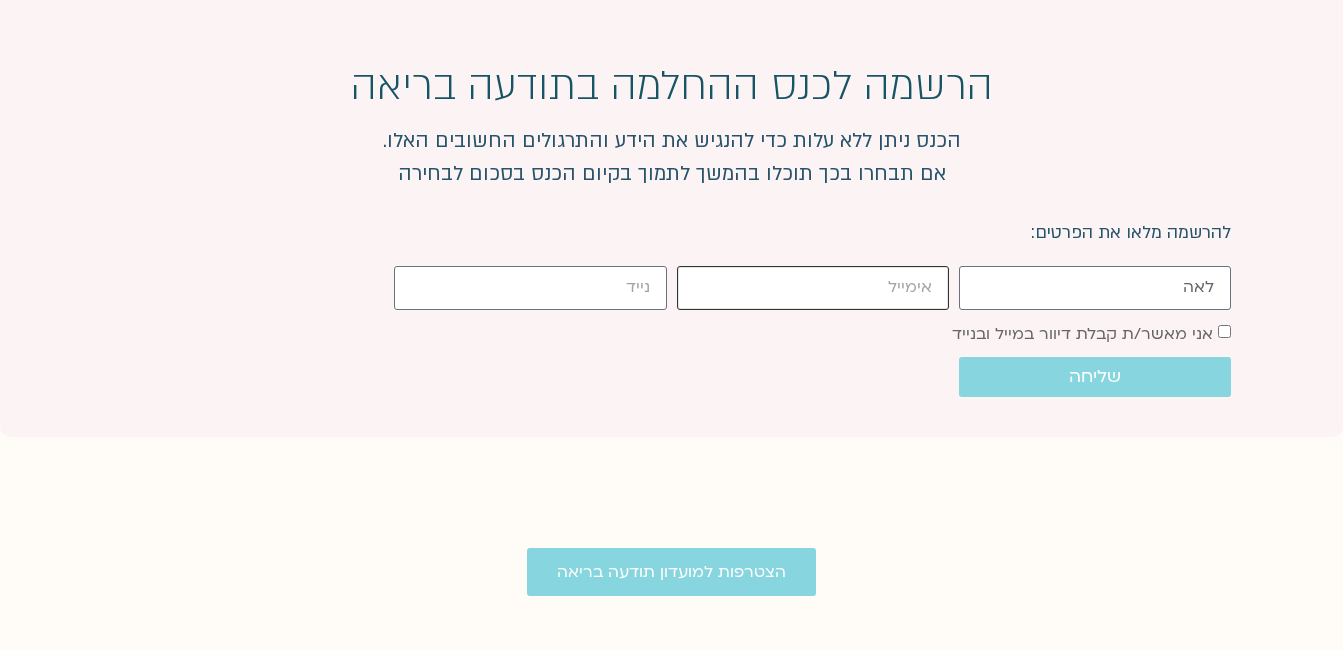 click on "[EMAIL]" at bounding box center (813, 287) 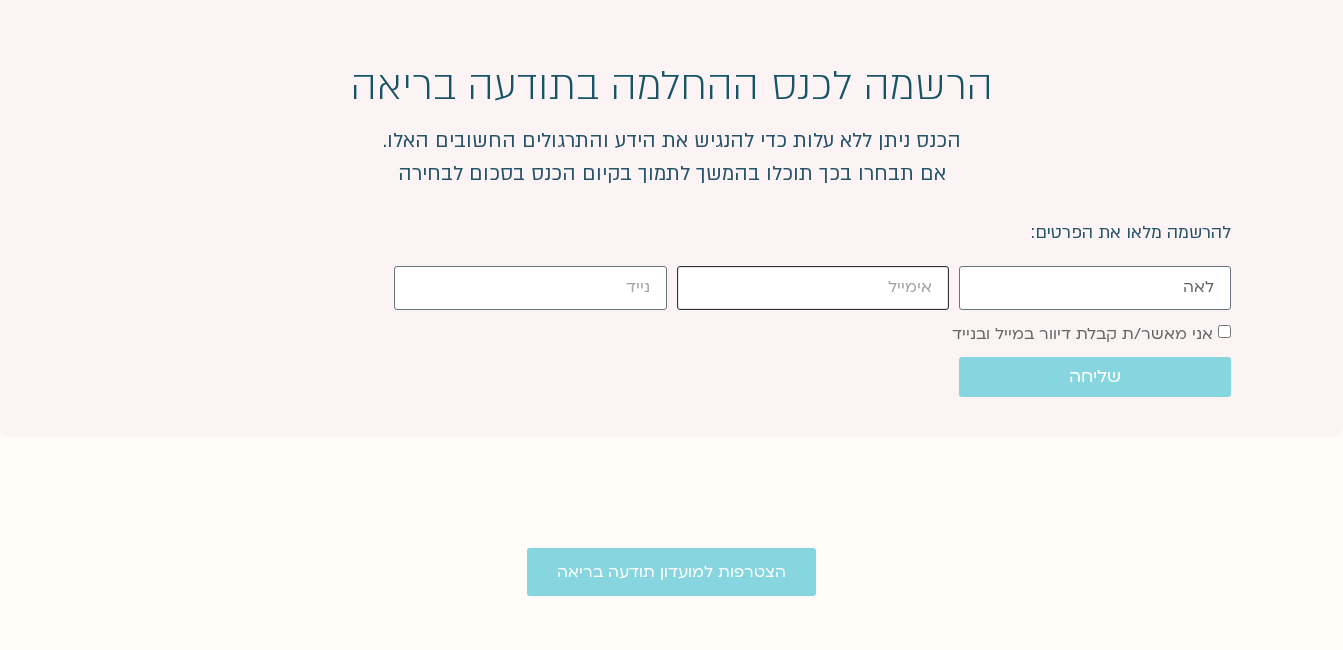 type on "lealush@gmail.com" 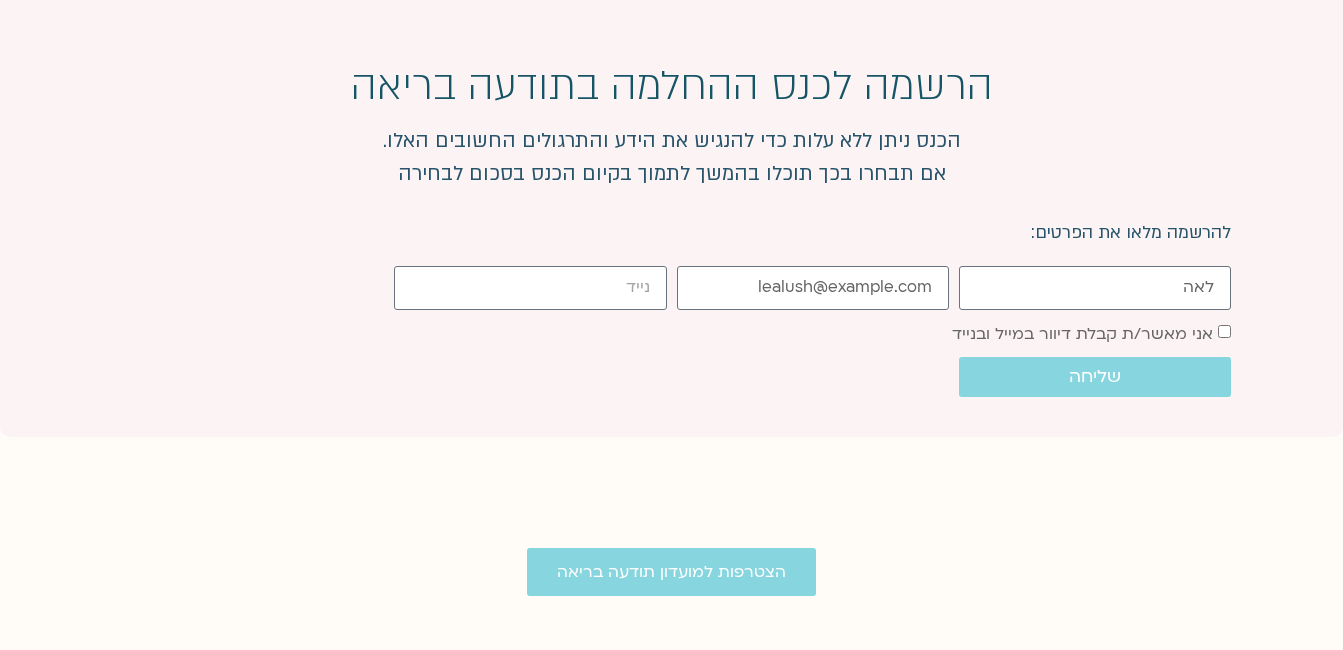 type on "0587922775" 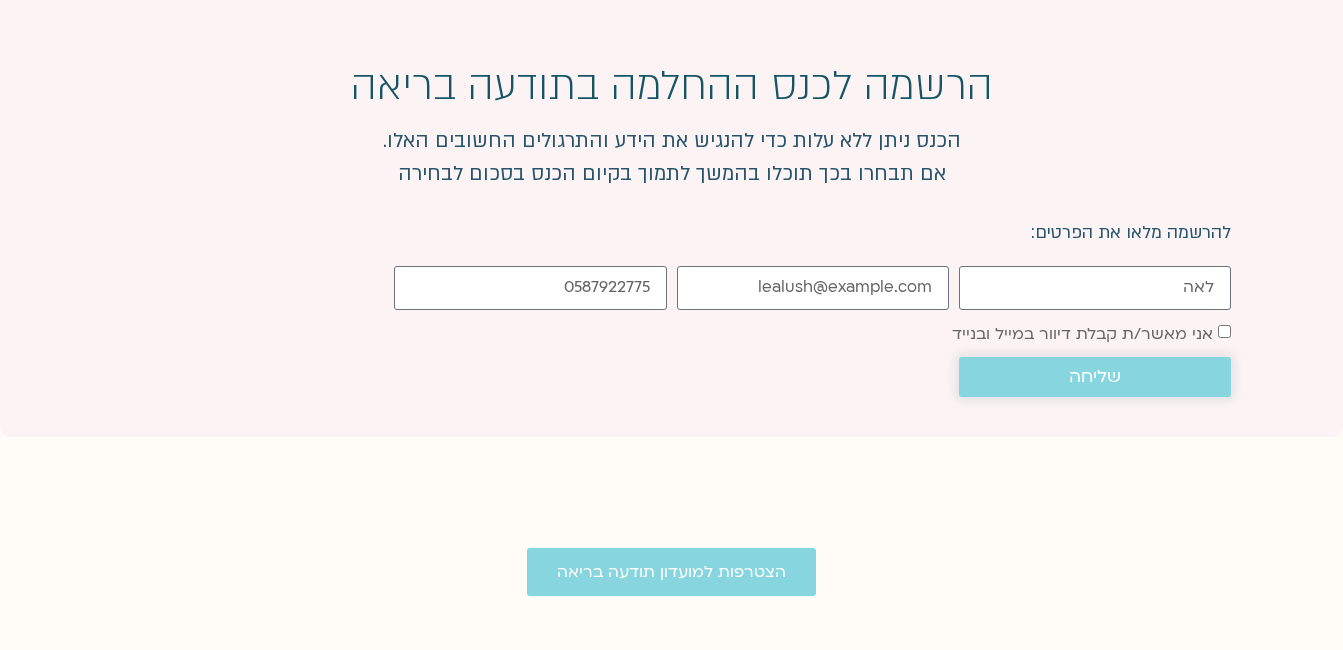 click on "שליחה" at bounding box center [1095, 377] 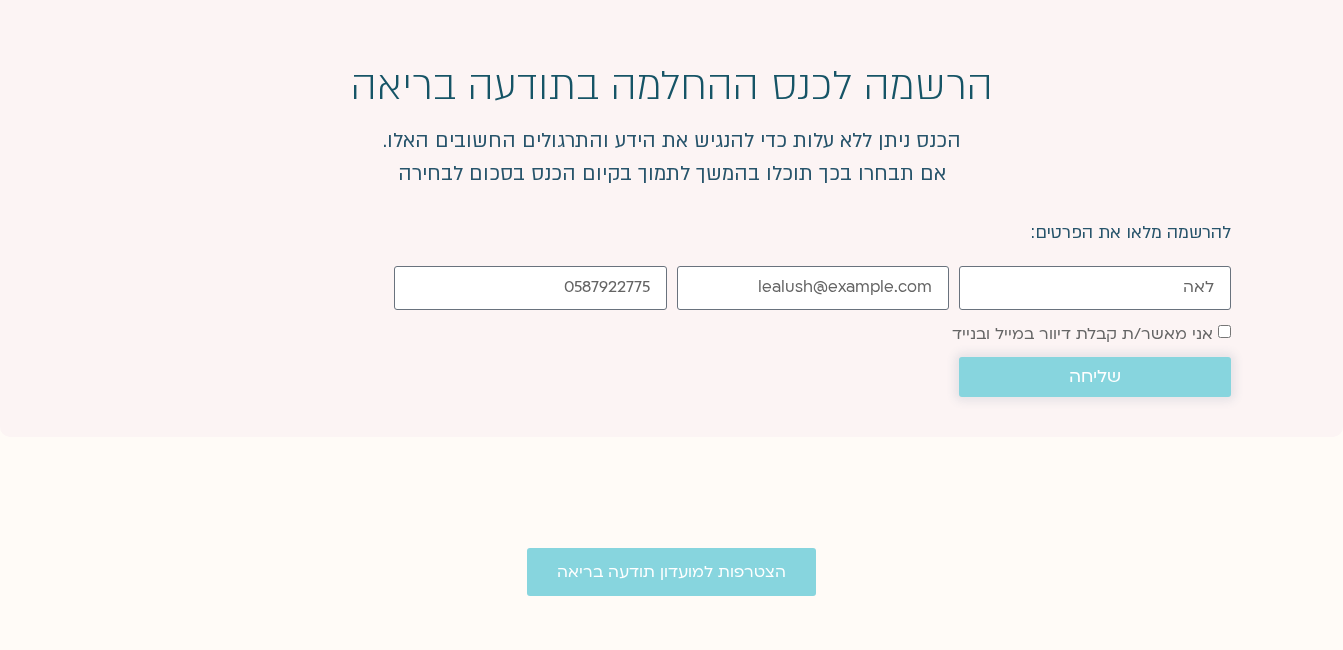 scroll, scrollTop: 5095, scrollLeft: 0, axis: vertical 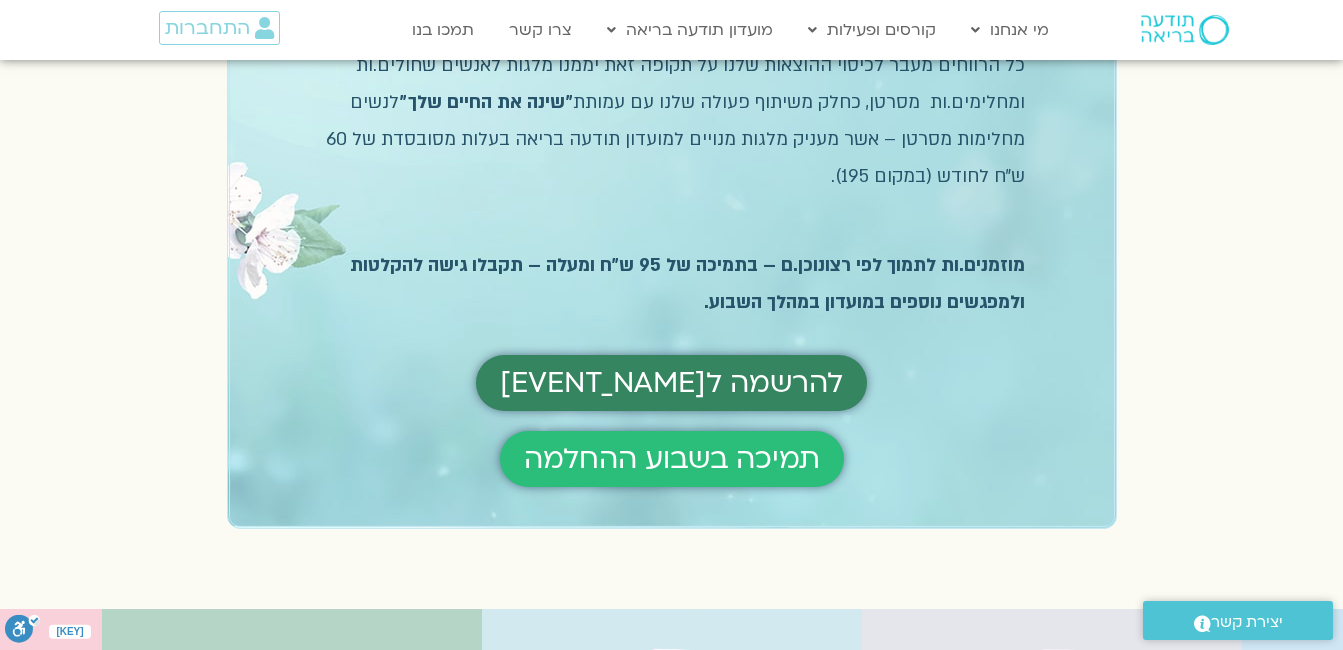 click on "להרשמה לשבוע ההחלמה" at bounding box center (671, 383) 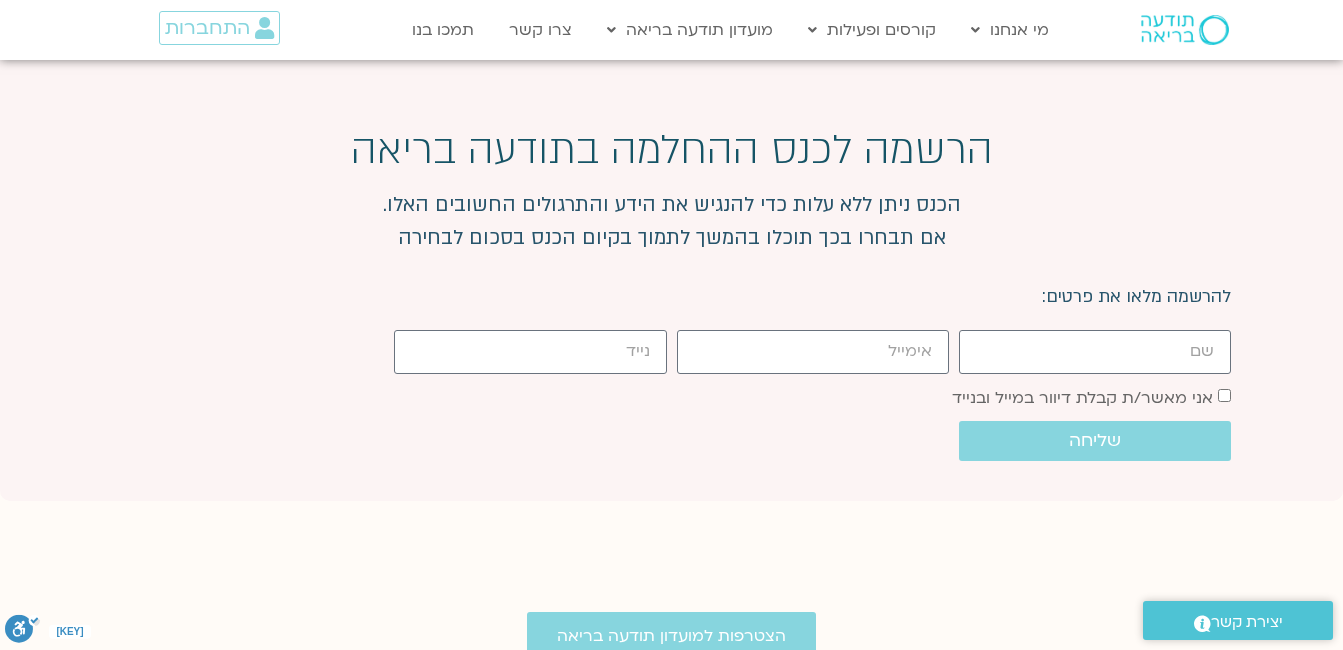 scroll, scrollTop: 5778, scrollLeft: 0, axis: vertical 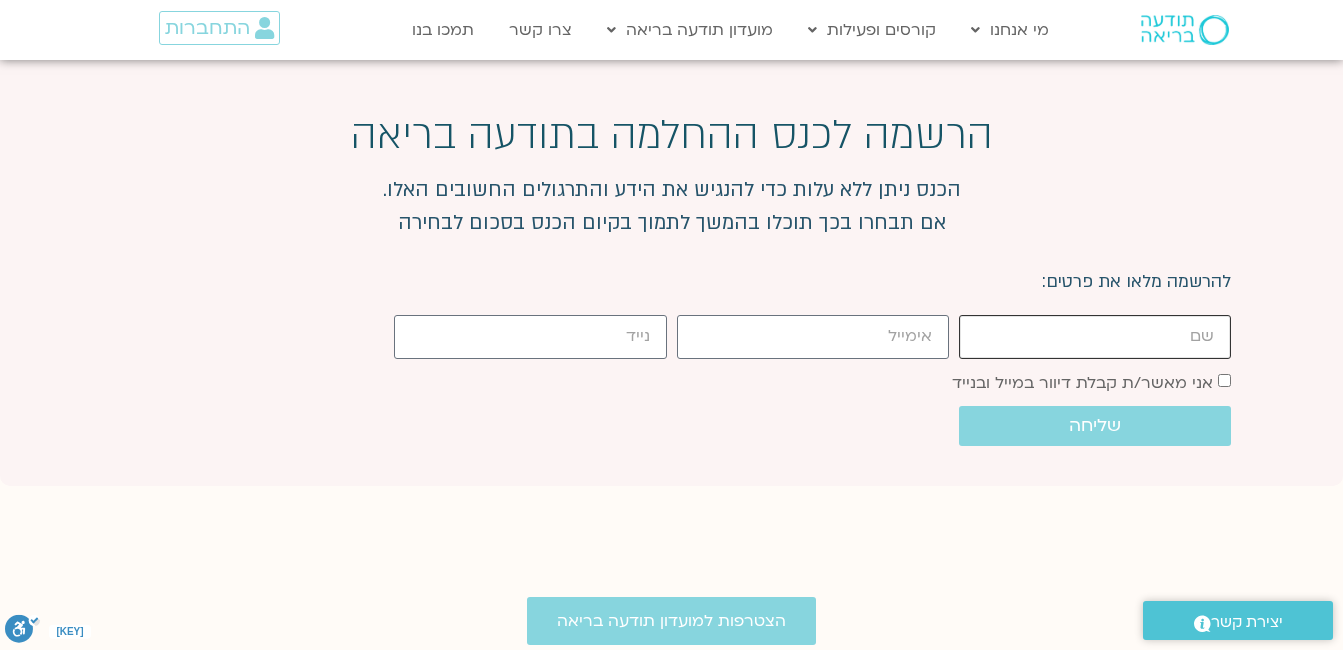 click on "[FIRST]" at bounding box center (1095, 336) 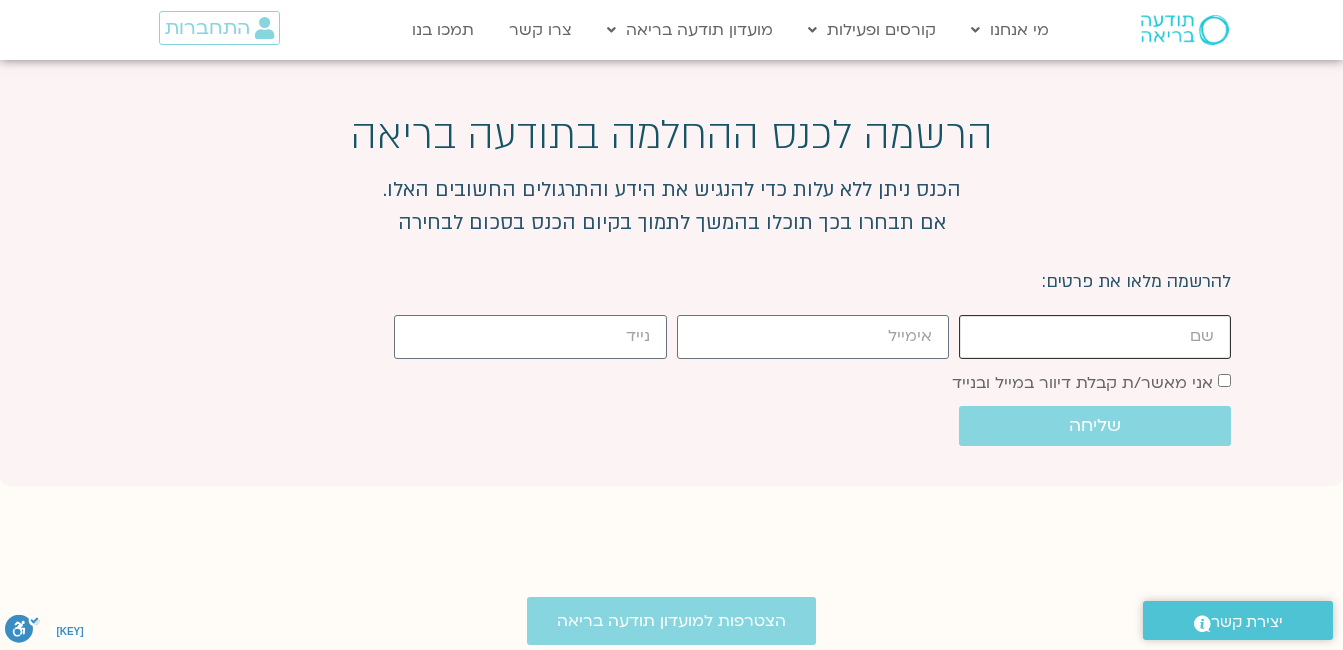type on "לאה" 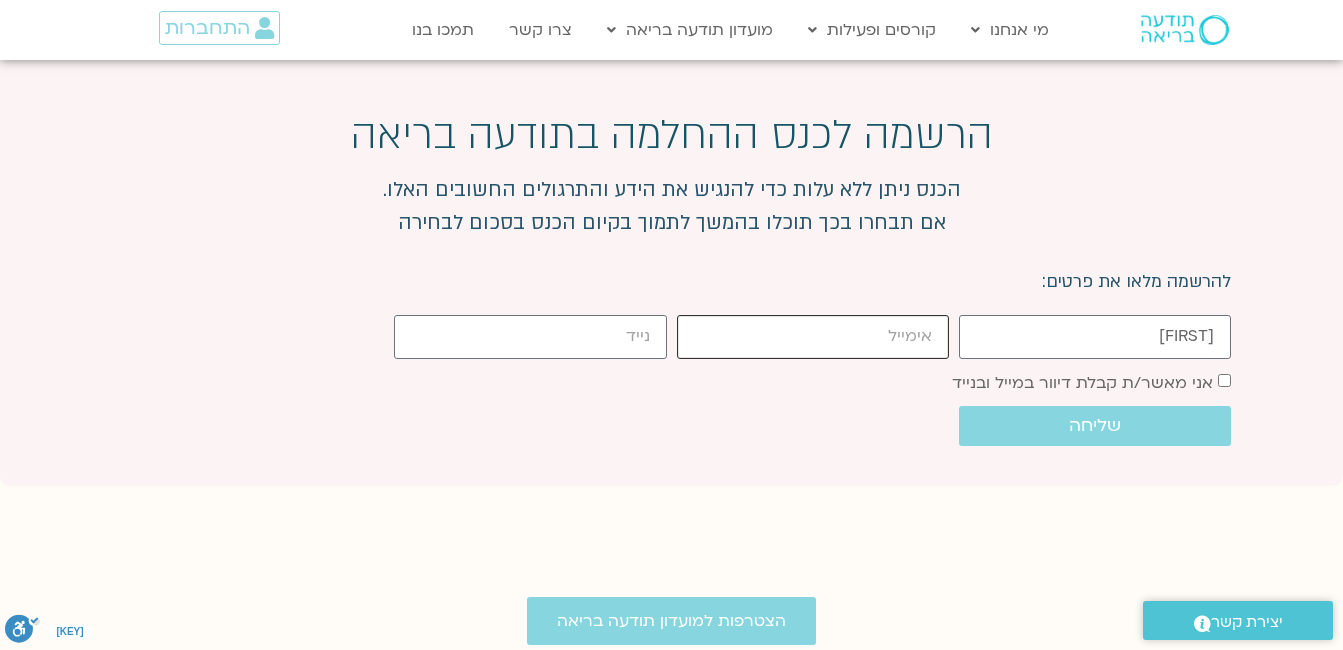 type on "lealush@gmail.com" 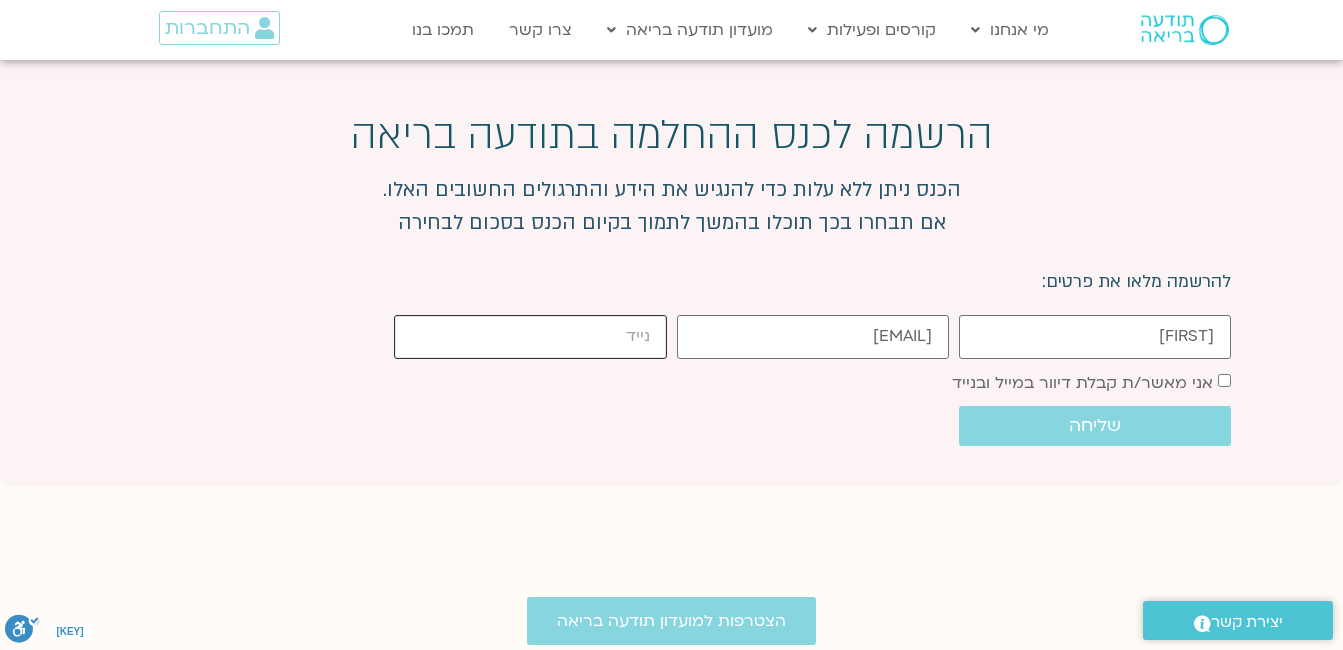 type on "0587922775" 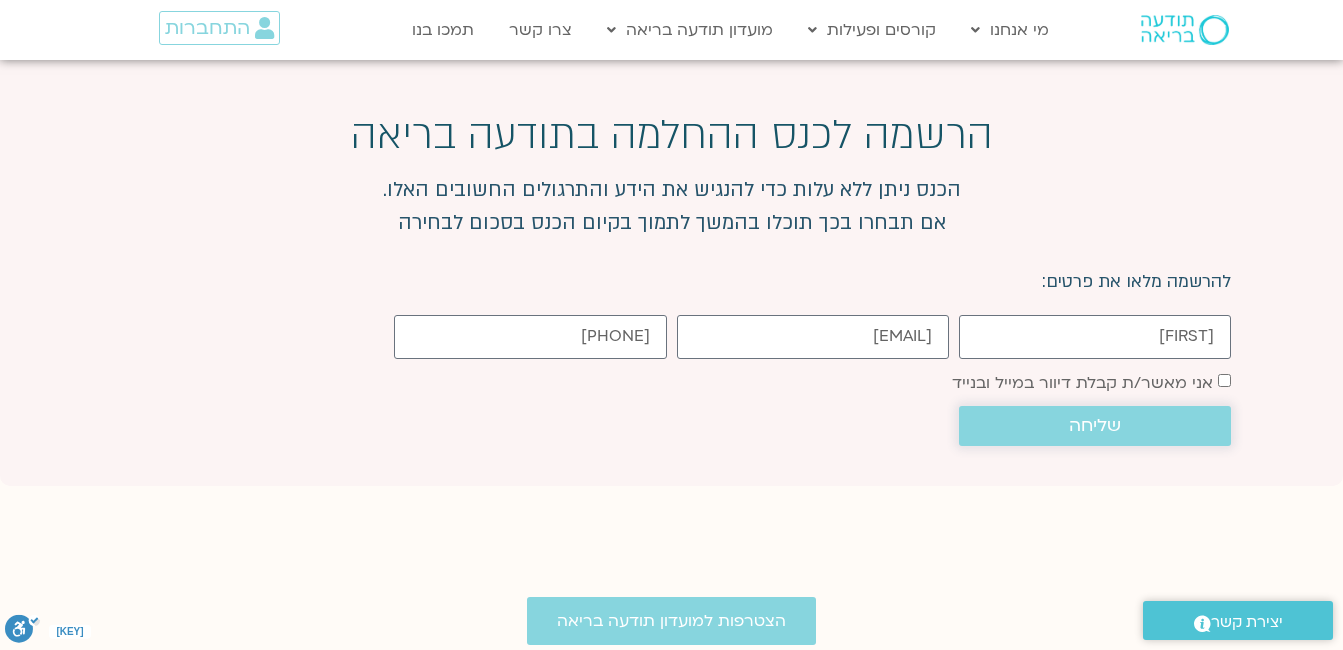click on "שליחה" at bounding box center (1095, 426) 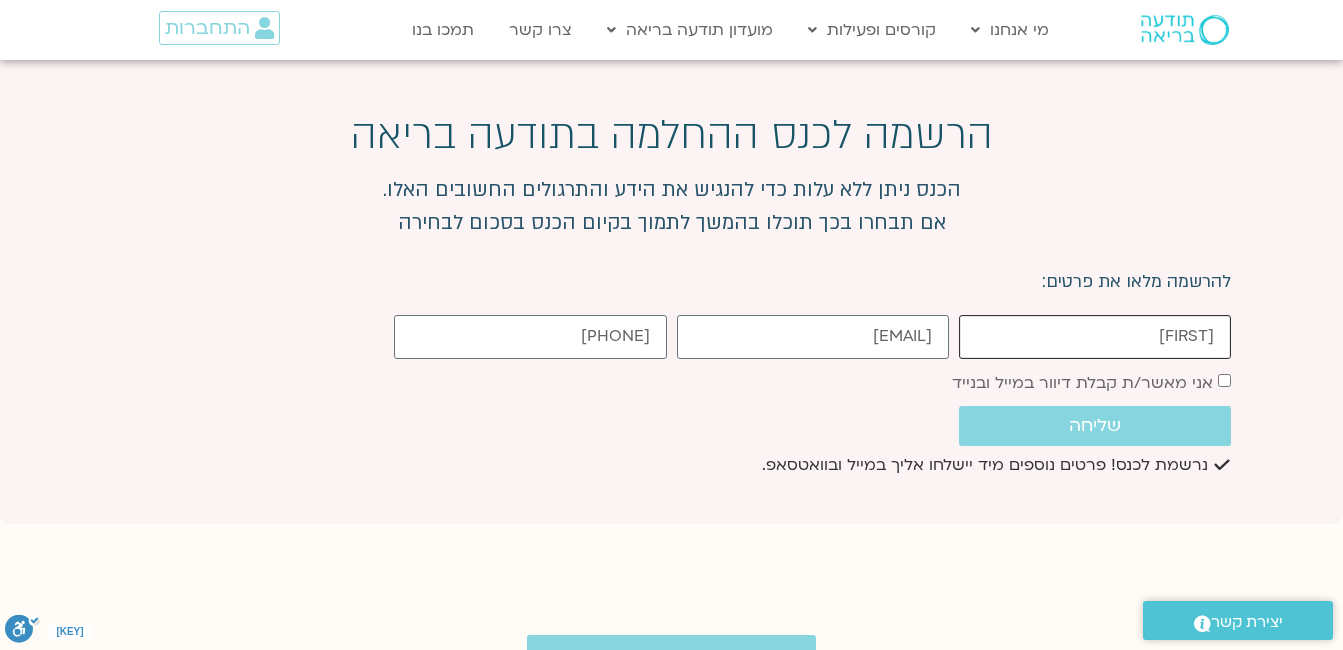 click on "לאה" at bounding box center (1095, 336) 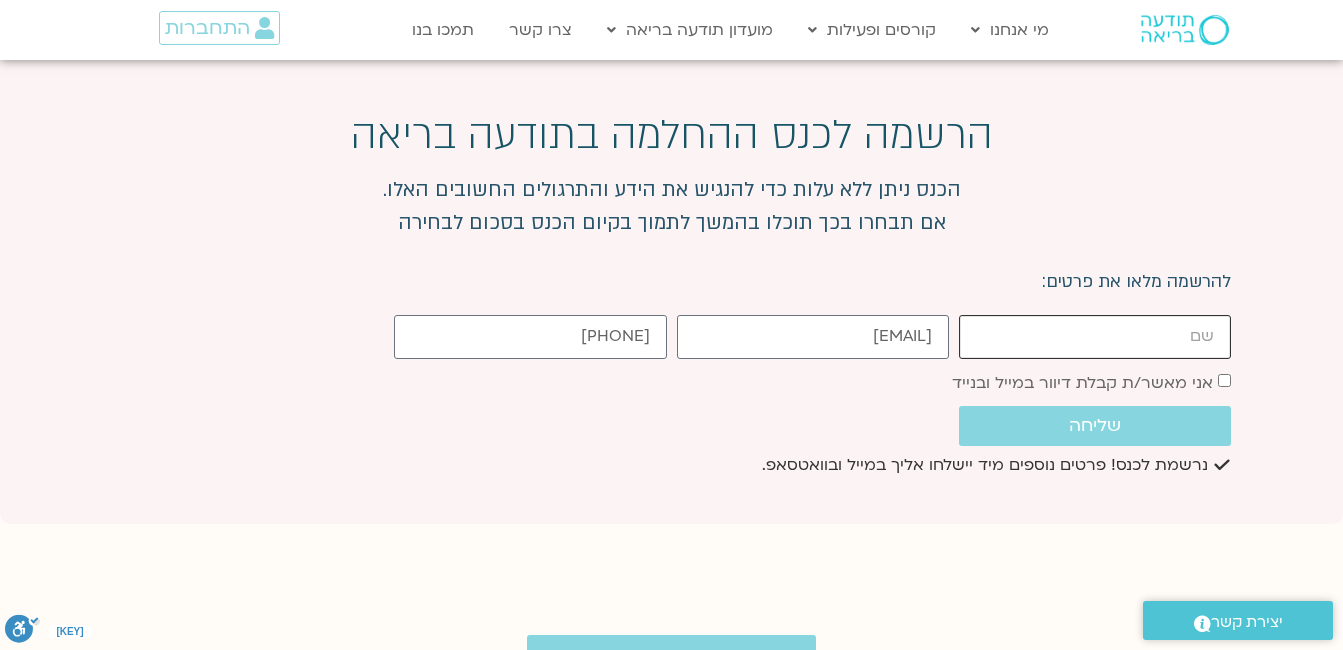 type on "לאה" 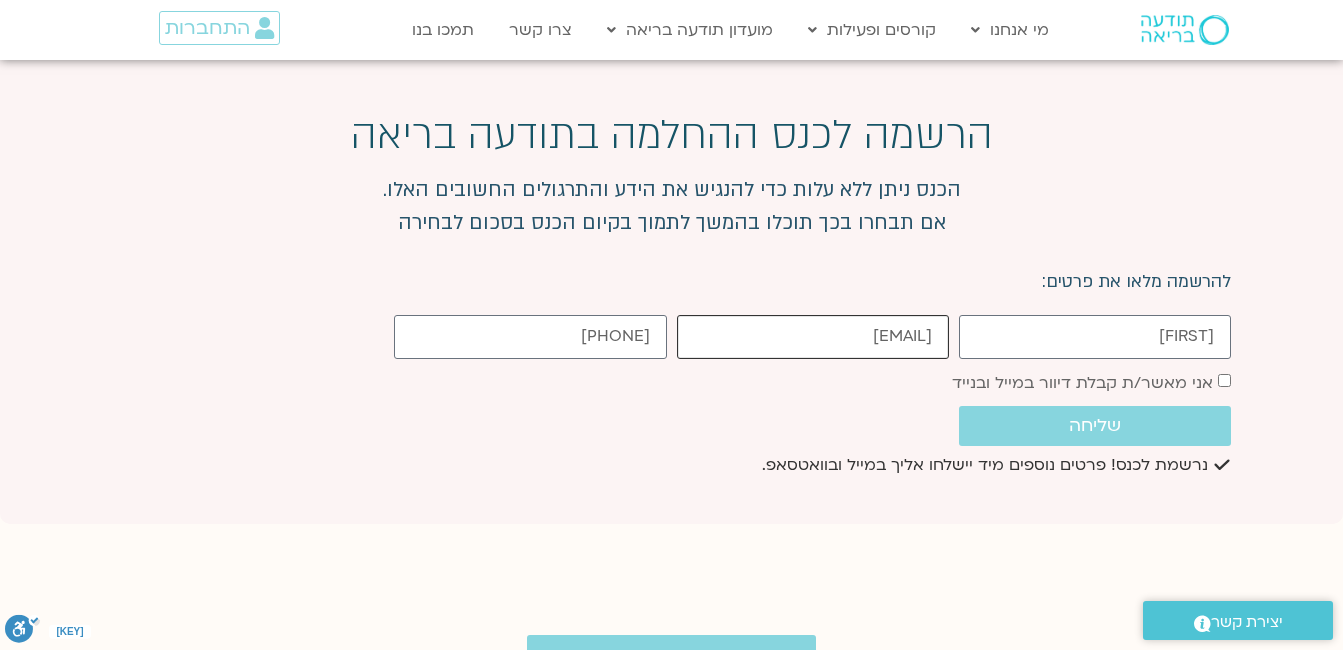 type on "lealush@gmail.com" 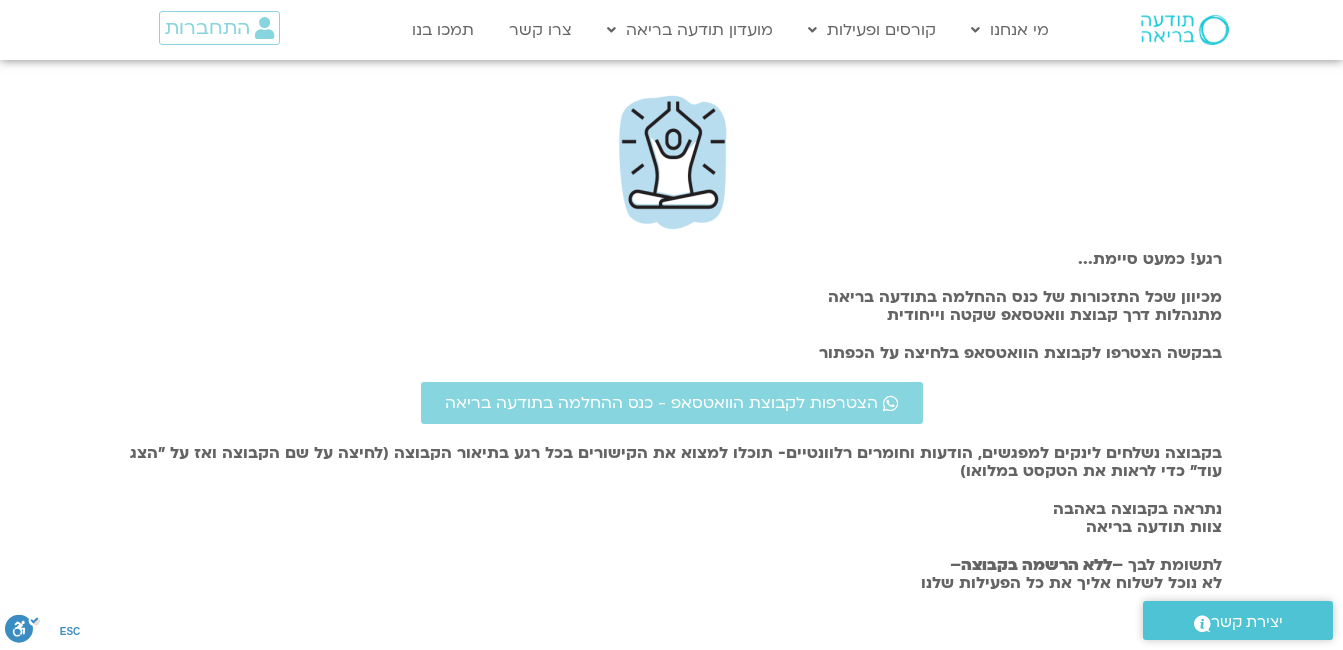 scroll, scrollTop: 0, scrollLeft: 0, axis: both 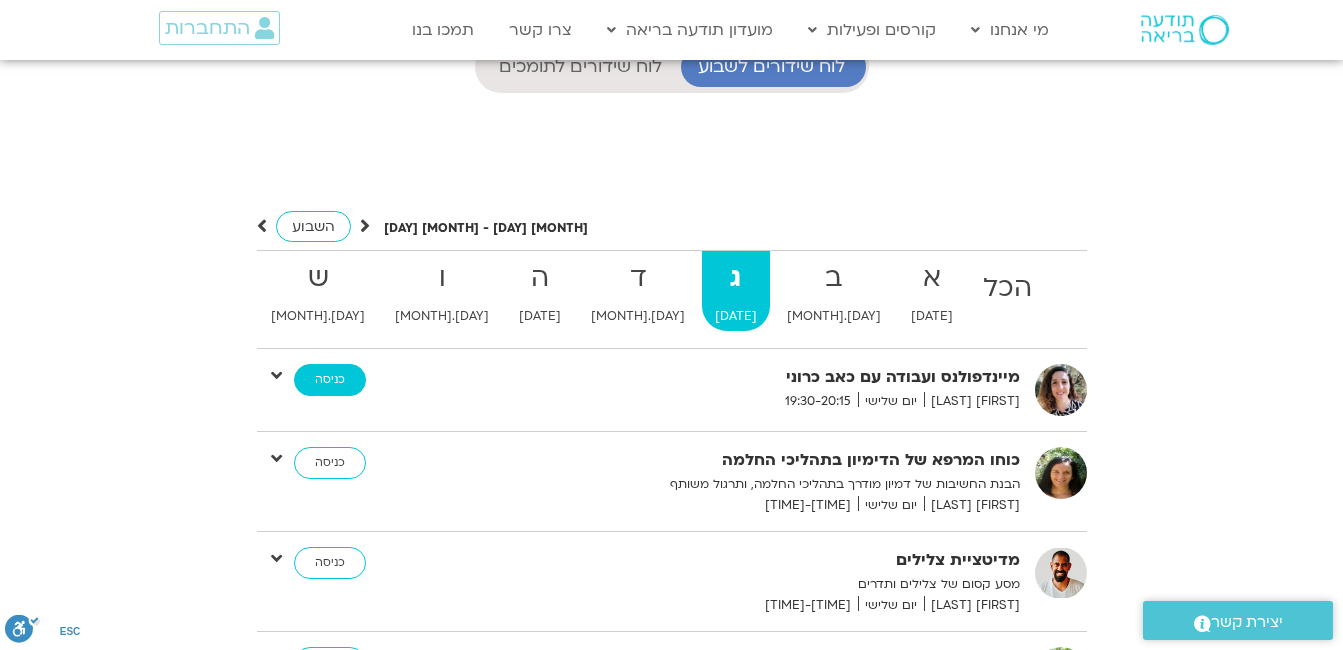 click on "כניסה" at bounding box center [330, 380] 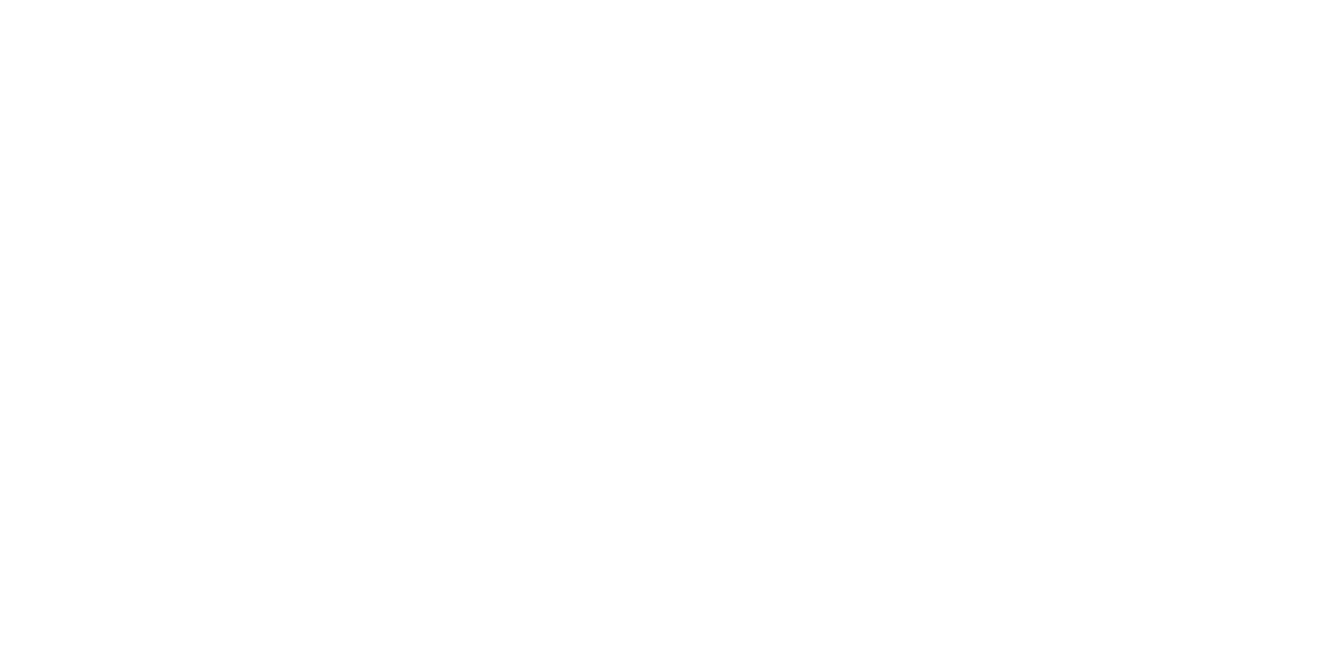 scroll, scrollTop: 0, scrollLeft: 0, axis: both 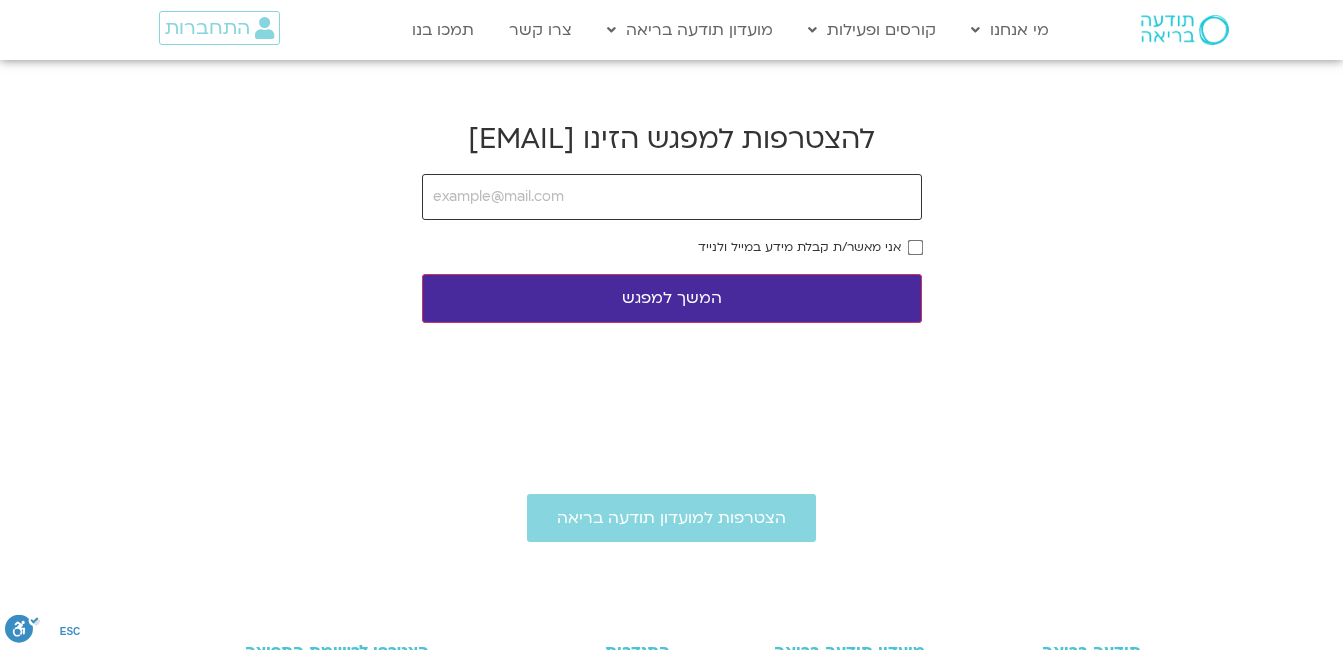 click at bounding box center (672, 197) 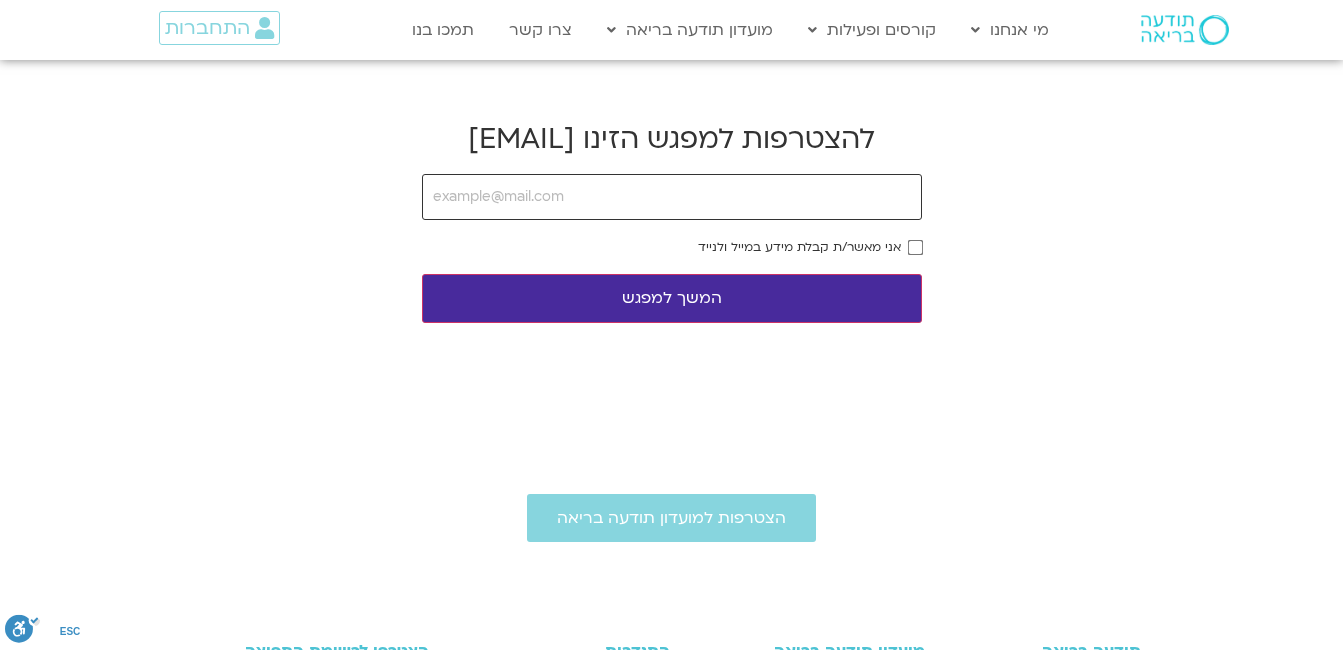 type on "lealush@[EXAMPLE.COM]" 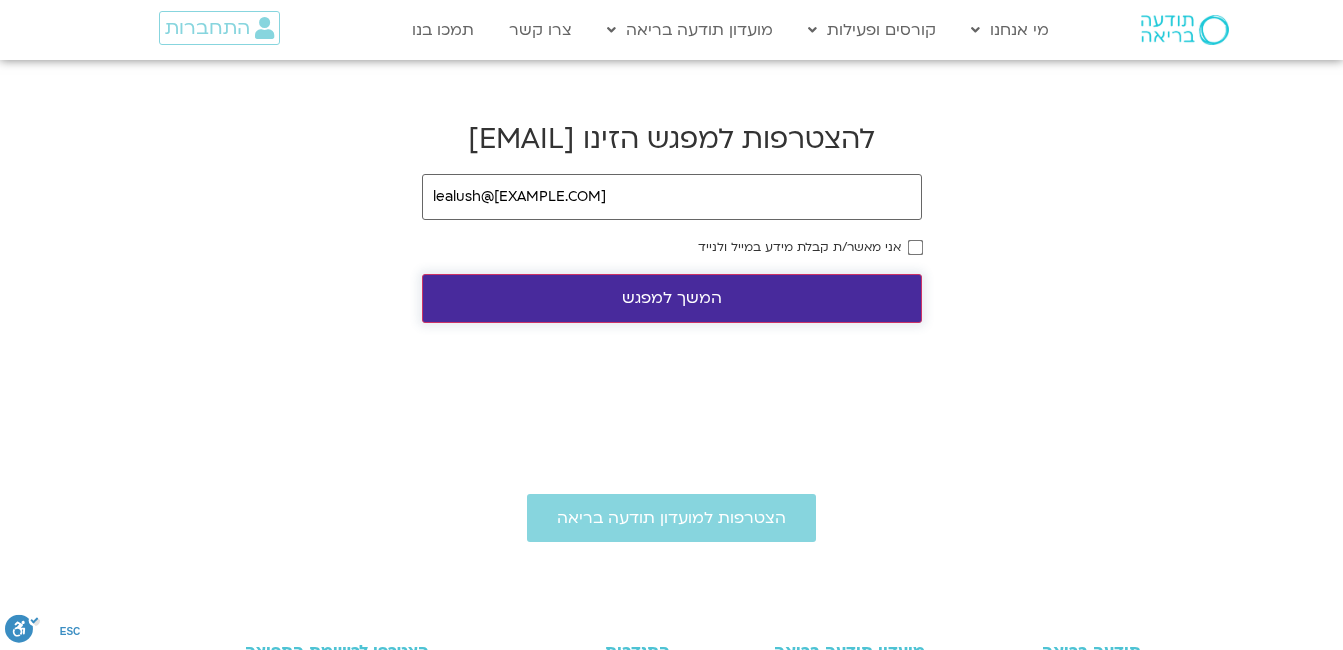 click on "המשך למפגש" at bounding box center [672, 298] 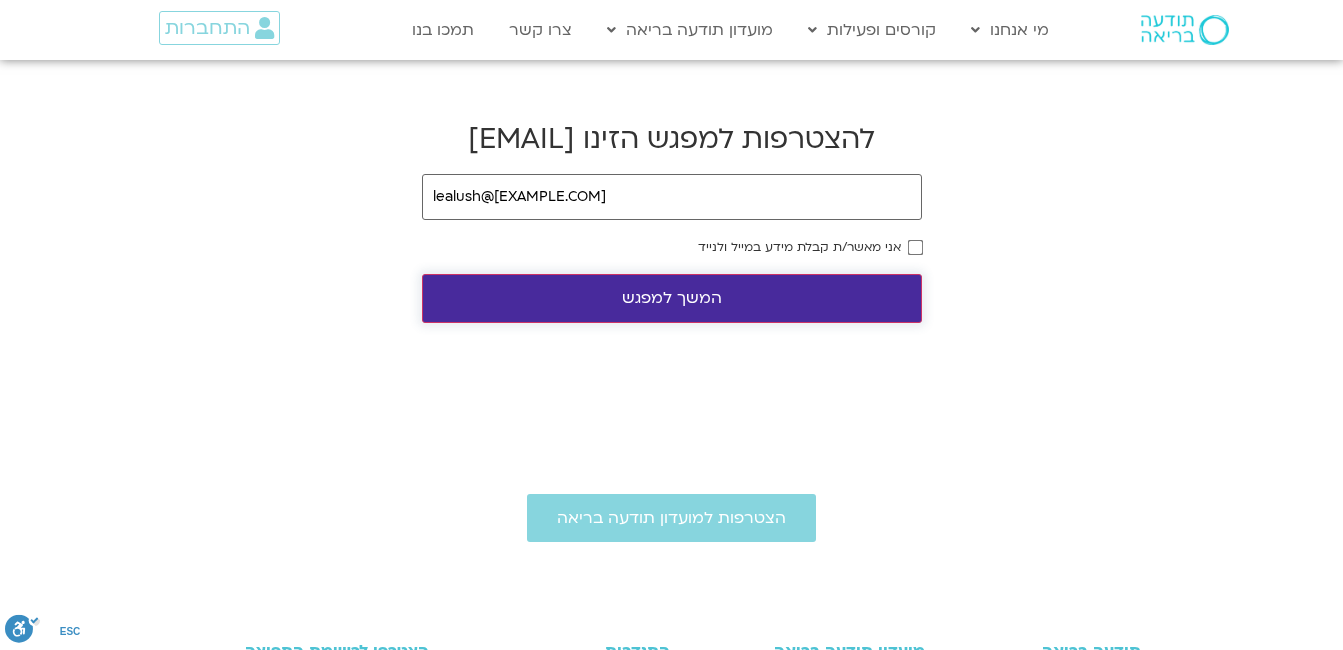 click on "המשך למפגש" at bounding box center (672, 298) 